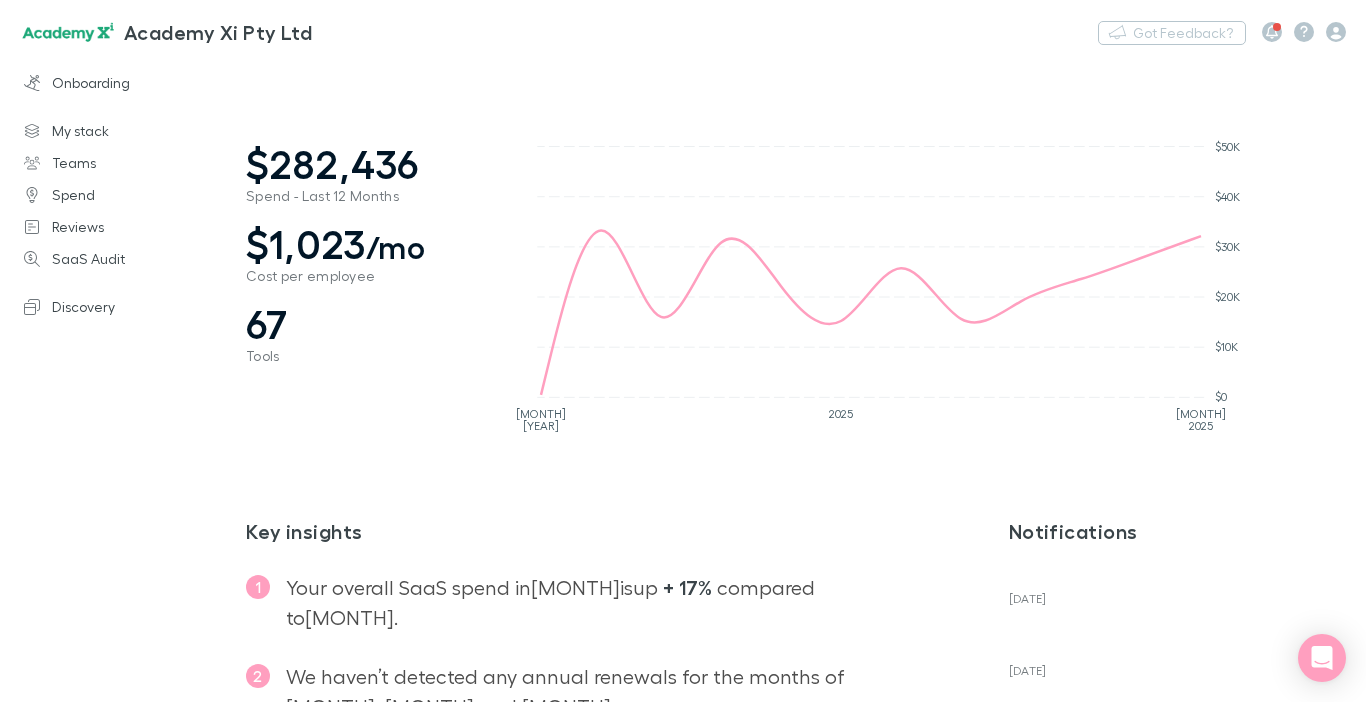 scroll, scrollTop: 0, scrollLeft: 0, axis: both 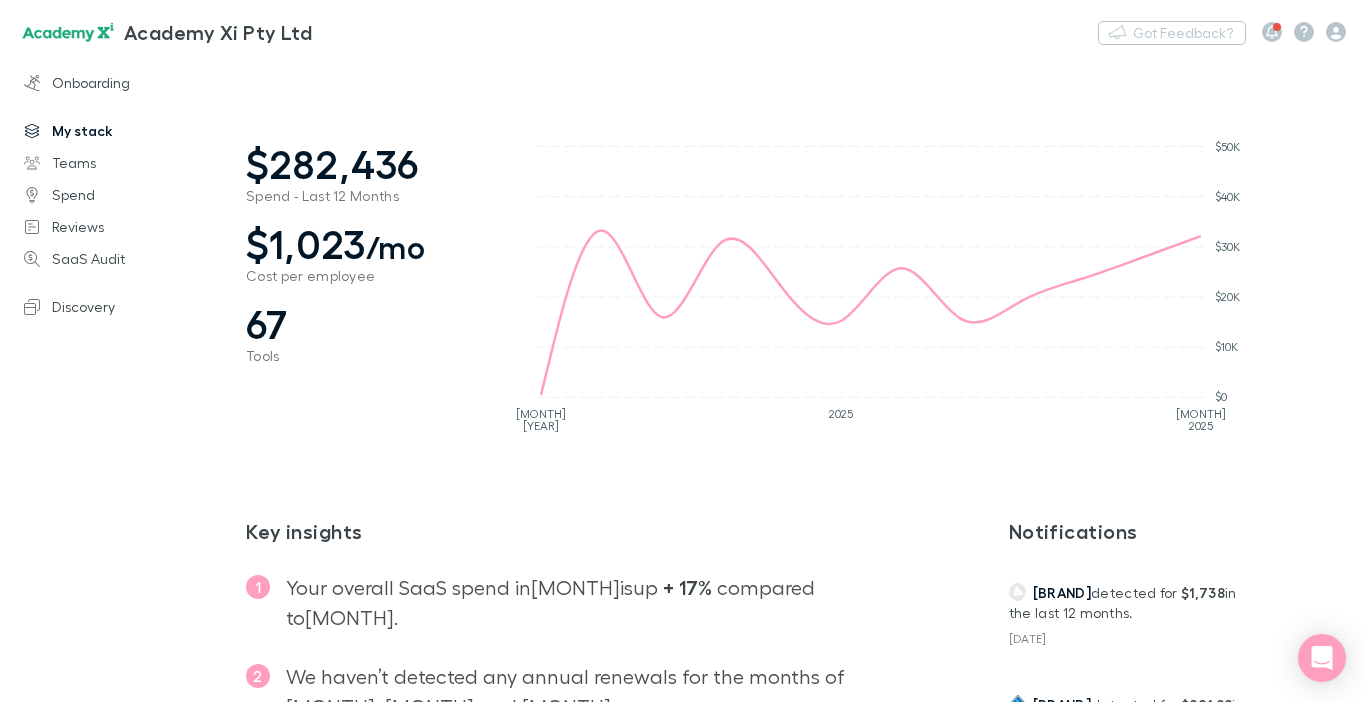 click on "My stack" at bounding box center [130, 131] 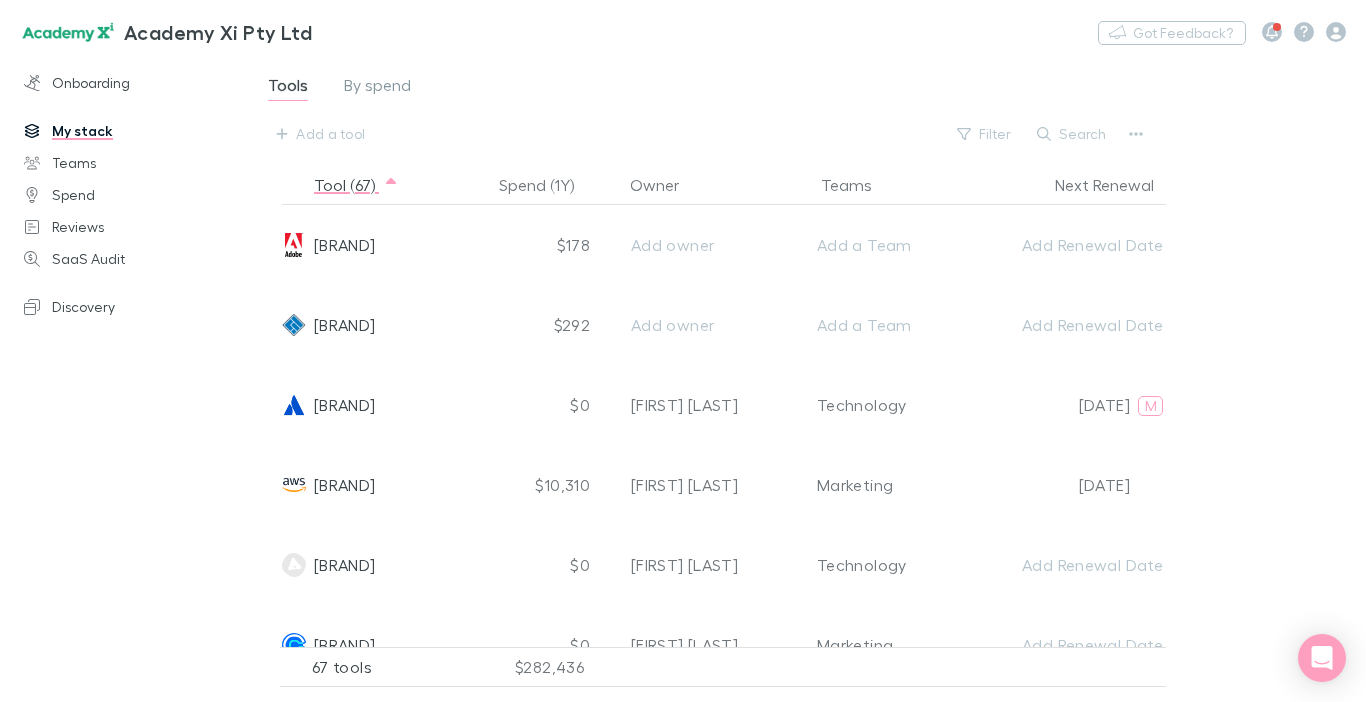 click on "Tools without a team   Spend (1Y)   Owner   Teams   Next Renewal   Adobe $178 Add owner Add a Team Add Renewal Date ASIC $292 Add owner Add a Team Add Renewal Date Atlassian $0 [FIRST] [LAST] Technology [DATE] M AWS $10,310 [FIRST] [LAST] Marketing [DATE] Bluehost $0 [FIRST] [LAST] Technology Add Renewal Date Calendly $0 [FIRST] [LAST] Marketing Add Renewal Date Canva $0 [FIRST] [LAST] Marketing Add Renewal Date CareerOne $0 Add owner Add a Team Canceled Cargo $0 Add owner Add a Team Canceled ChatGPT $0 [FIRST] [LAST] Technology Add Renewal Date Citrix $0 Add owner Add a Team Add Renewal Date COURT $0 Add owner Add a Team Canceled Depositphotos $0 Add owner Add a Team Add Renewal Date Dropbox $0 Add owner Add a Team Add Renewal Date Elementor $0 Add owner Add a Team Canceled Employment Hero $6,720 [FIRST] [LAST] Technology Add Renewal Date Facebook Ads $0 Add owner Add a Team Canceled Felix $3,900 Add owner Add a Team Add Renewal Date Figma $0 Add owner Add a Team Add Renewal Date Freepik" at bounding box center (806, 371) 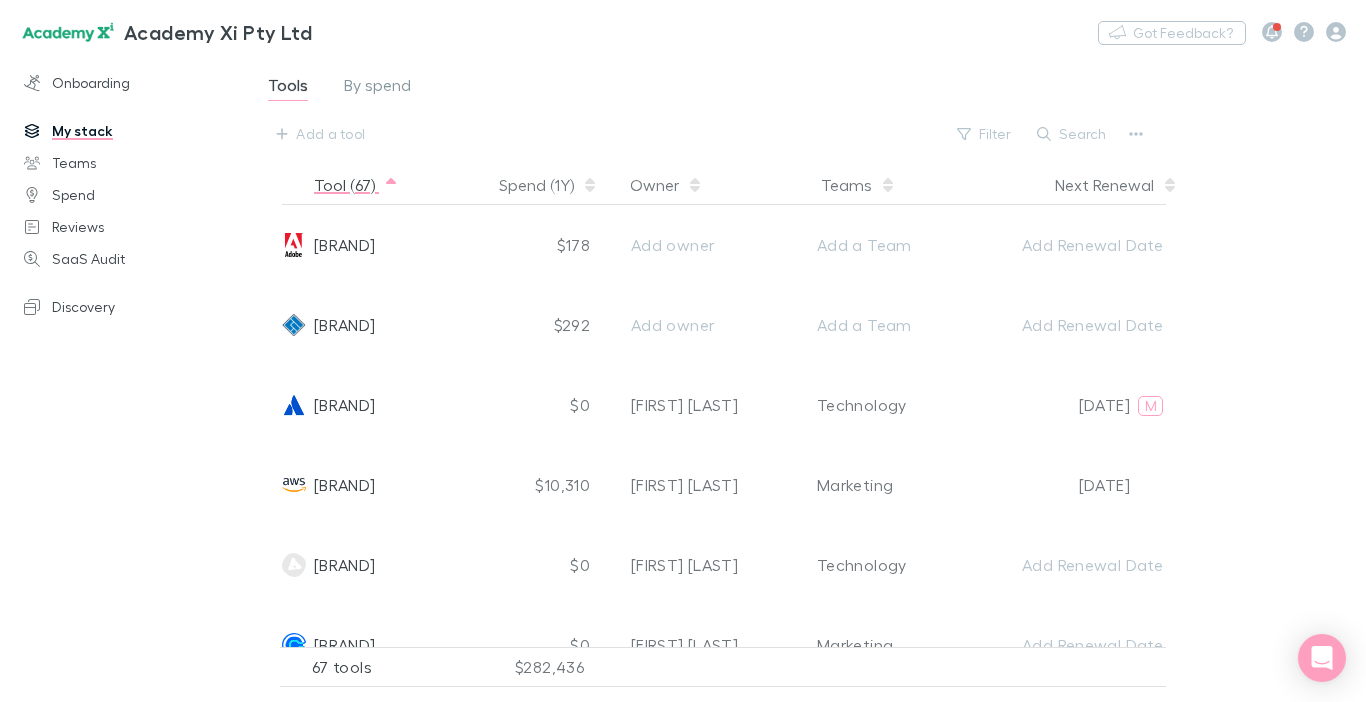 click on "Tool (67)" at bounding box center [389, 185] 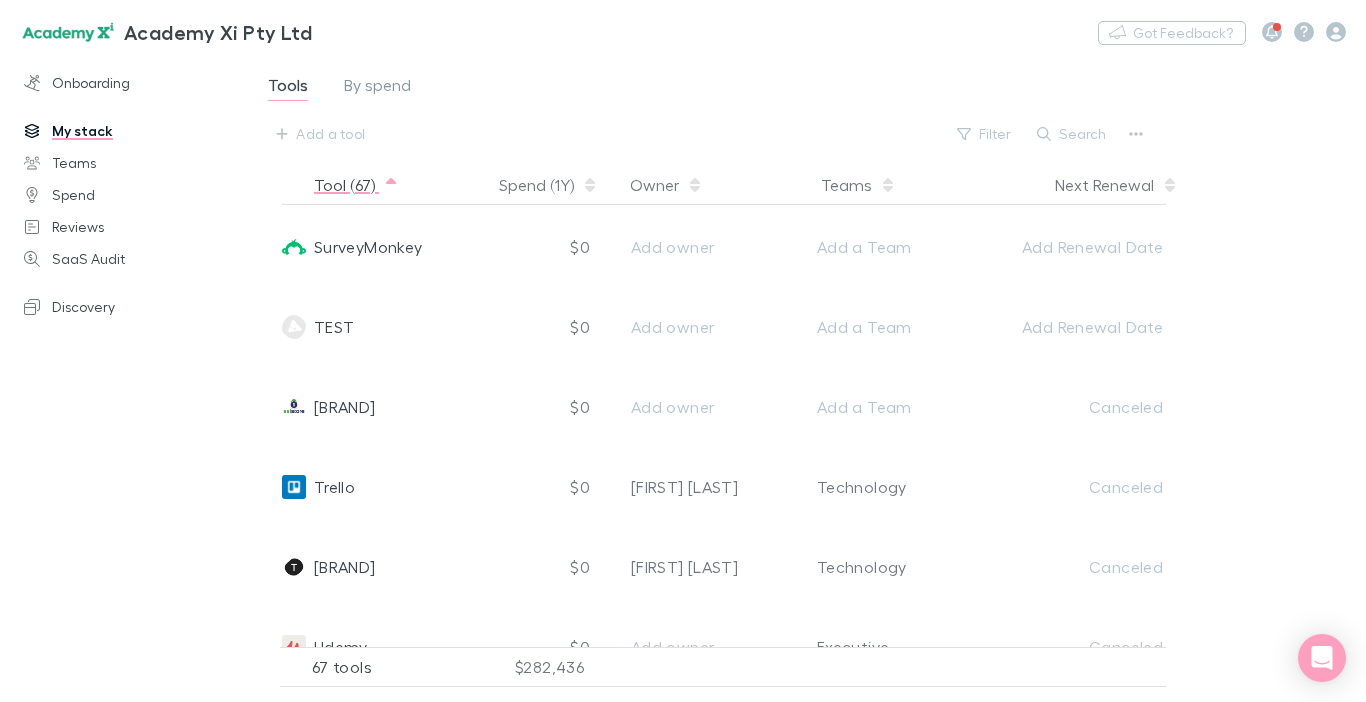 scroll, scrollTop: 4400, scrollLeft: 0, axis: vertical 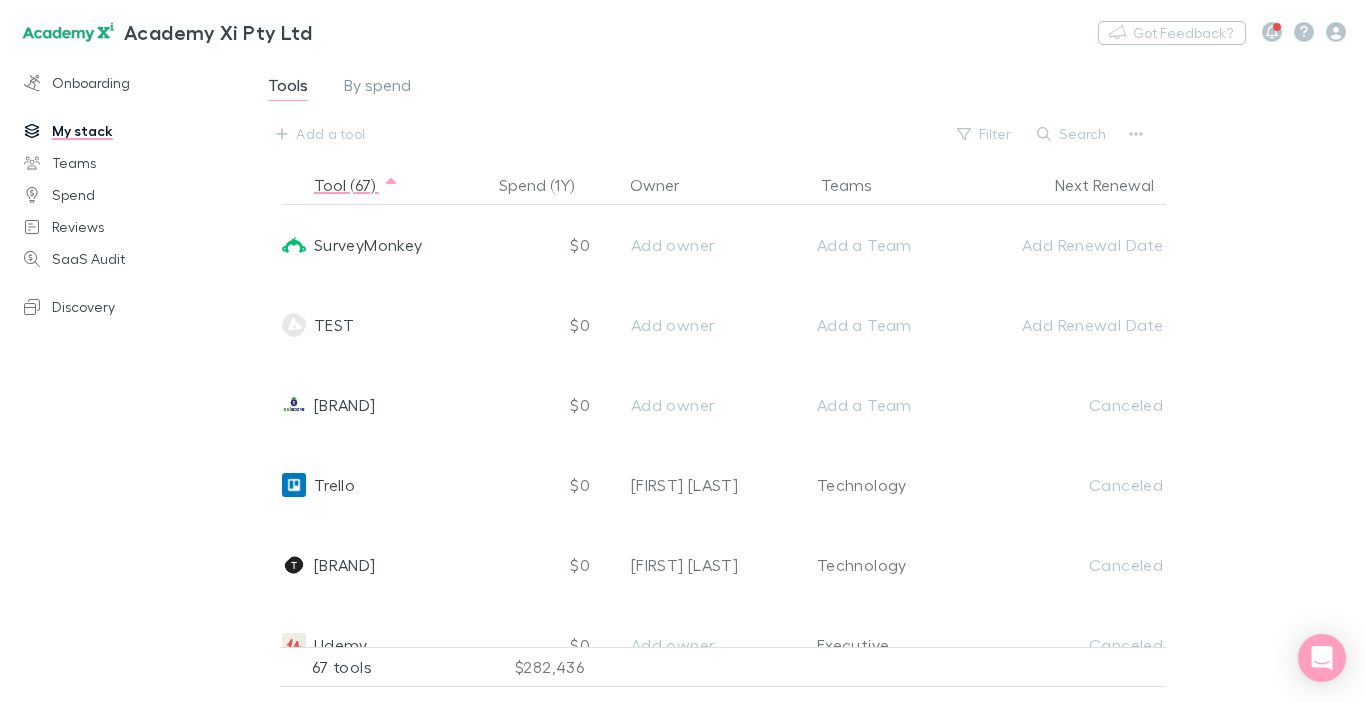 click on "Add a tool Filter Search" at bounding box center (732, 134) 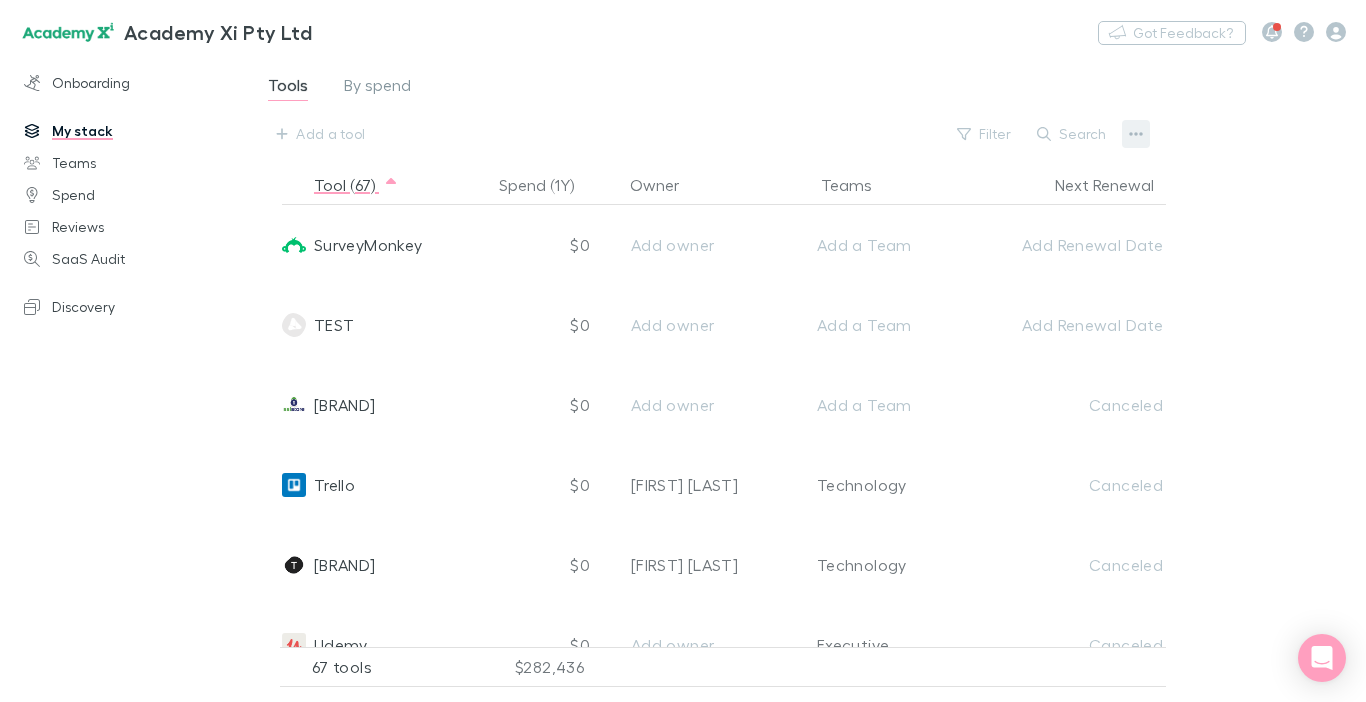 click at bounding box center [1136, 134] 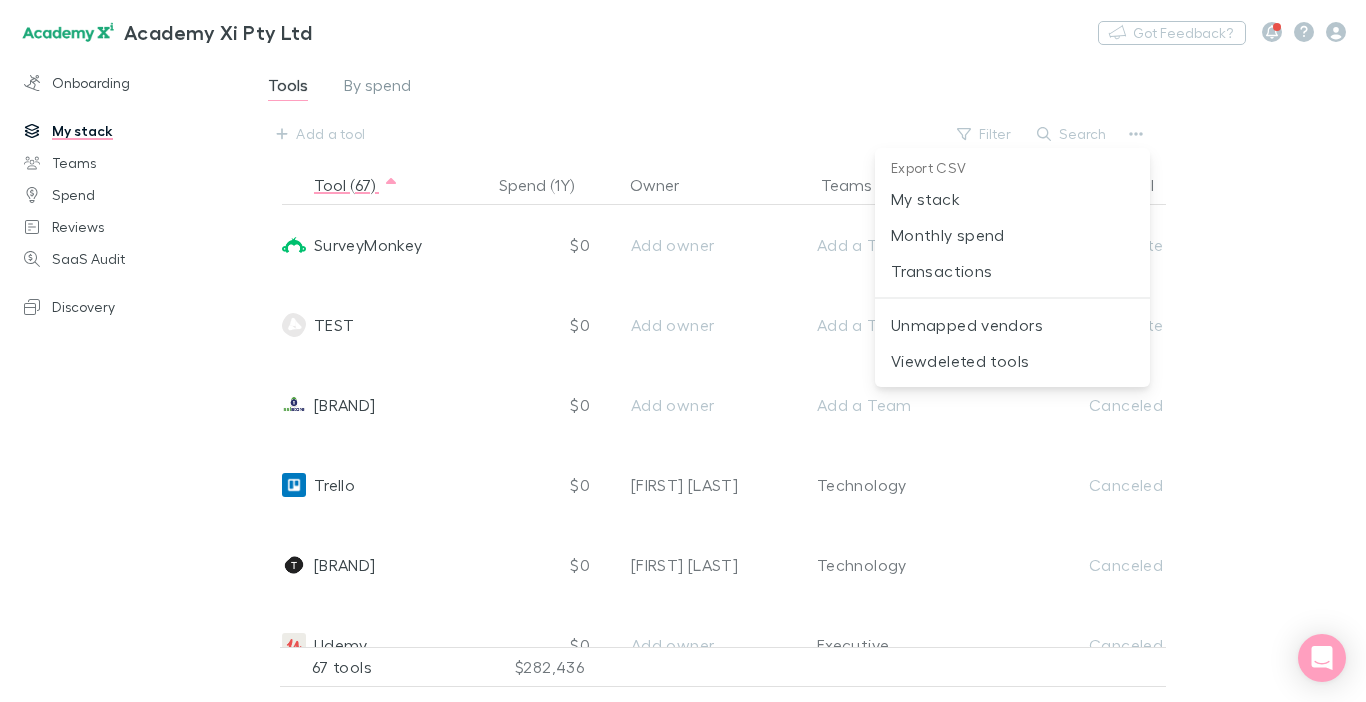 click on "Export CSV" at bounding box center (1012, 168) 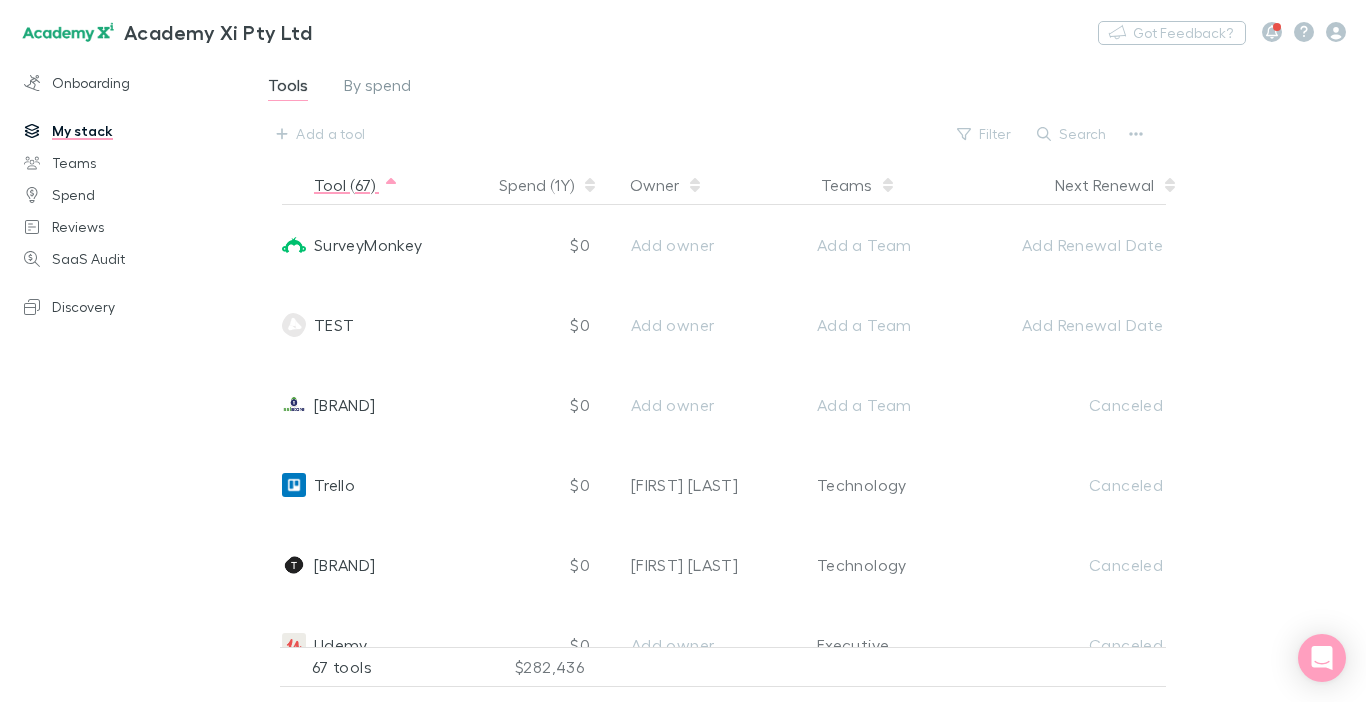 click on "Tool (67)" at bounding box center (389, 185) 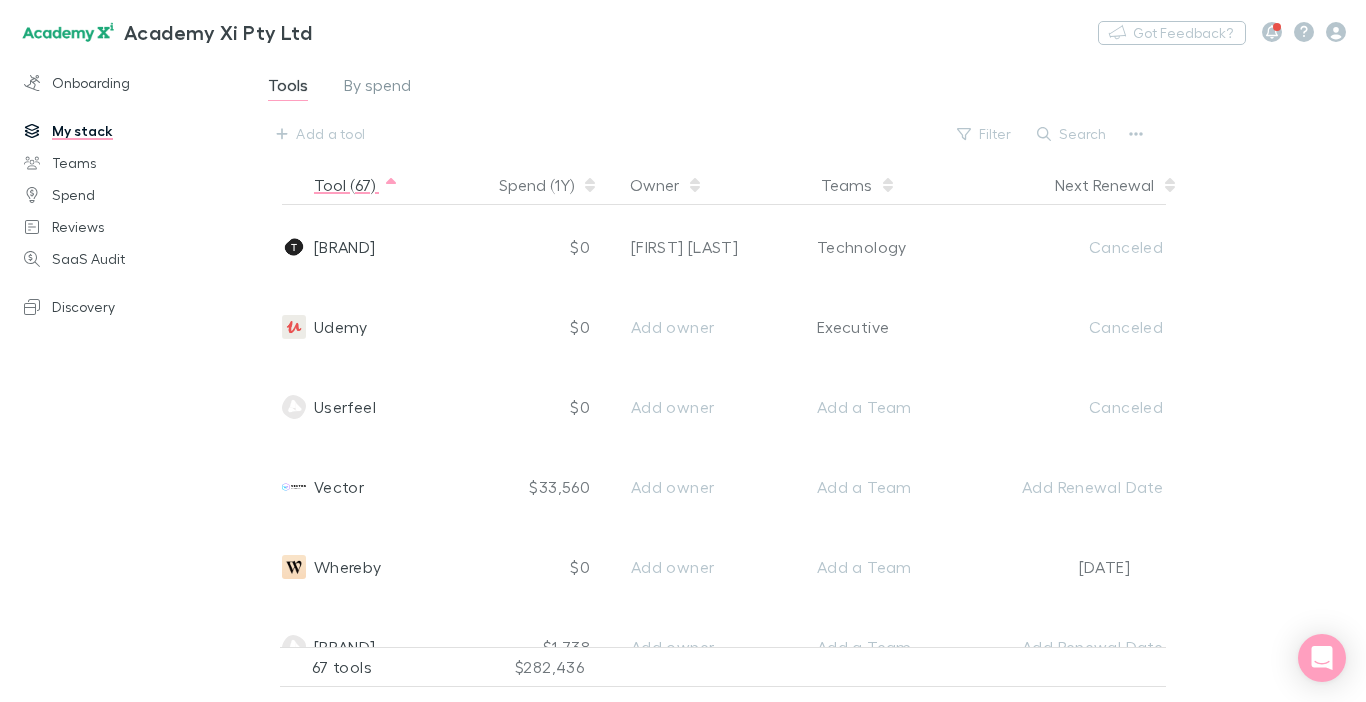 scroll, scrollTop: 4678, scrollLeft: 0, axis: vertical 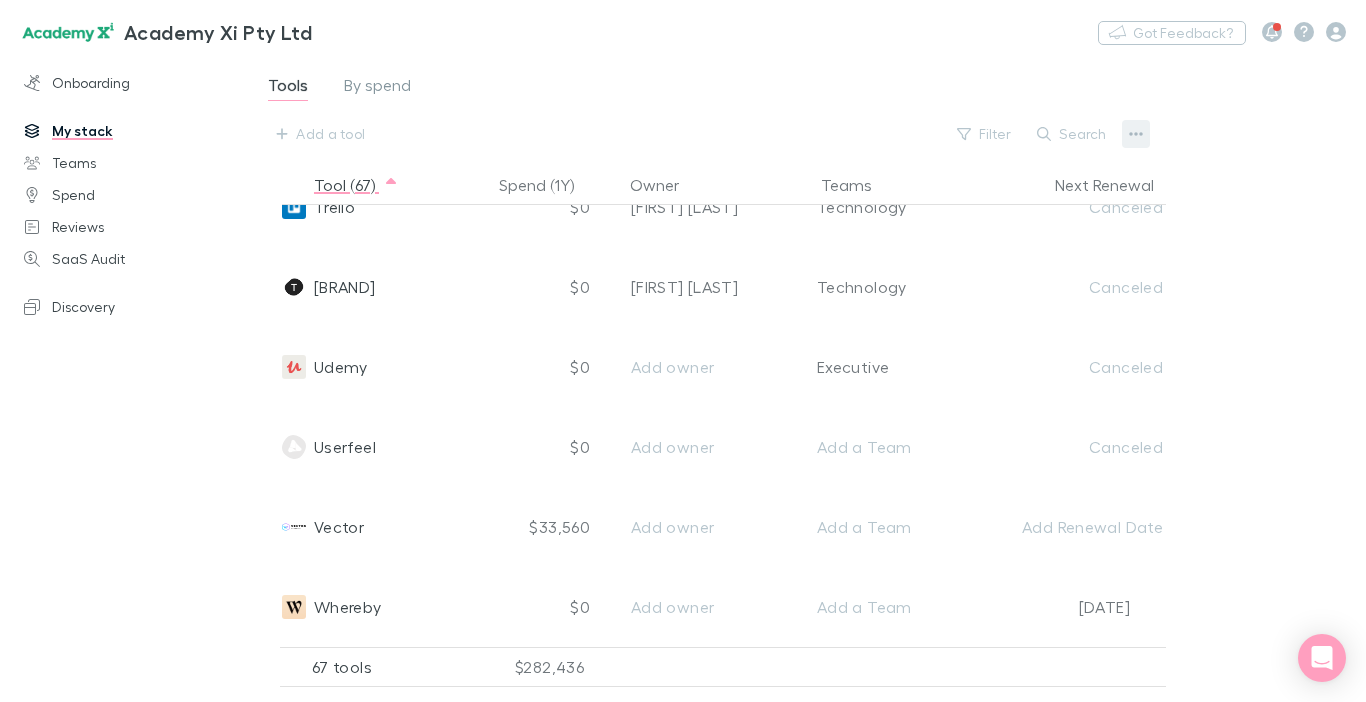 click 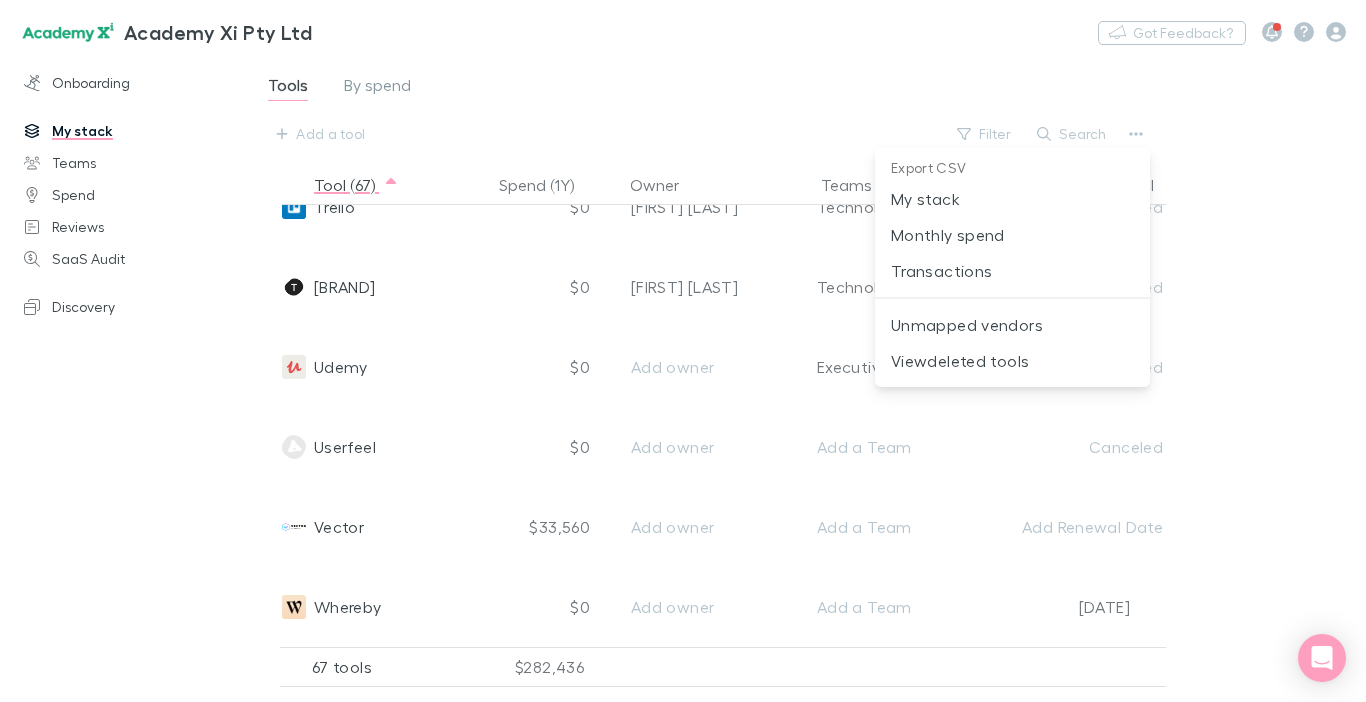 click at bounding box center (683, 351) 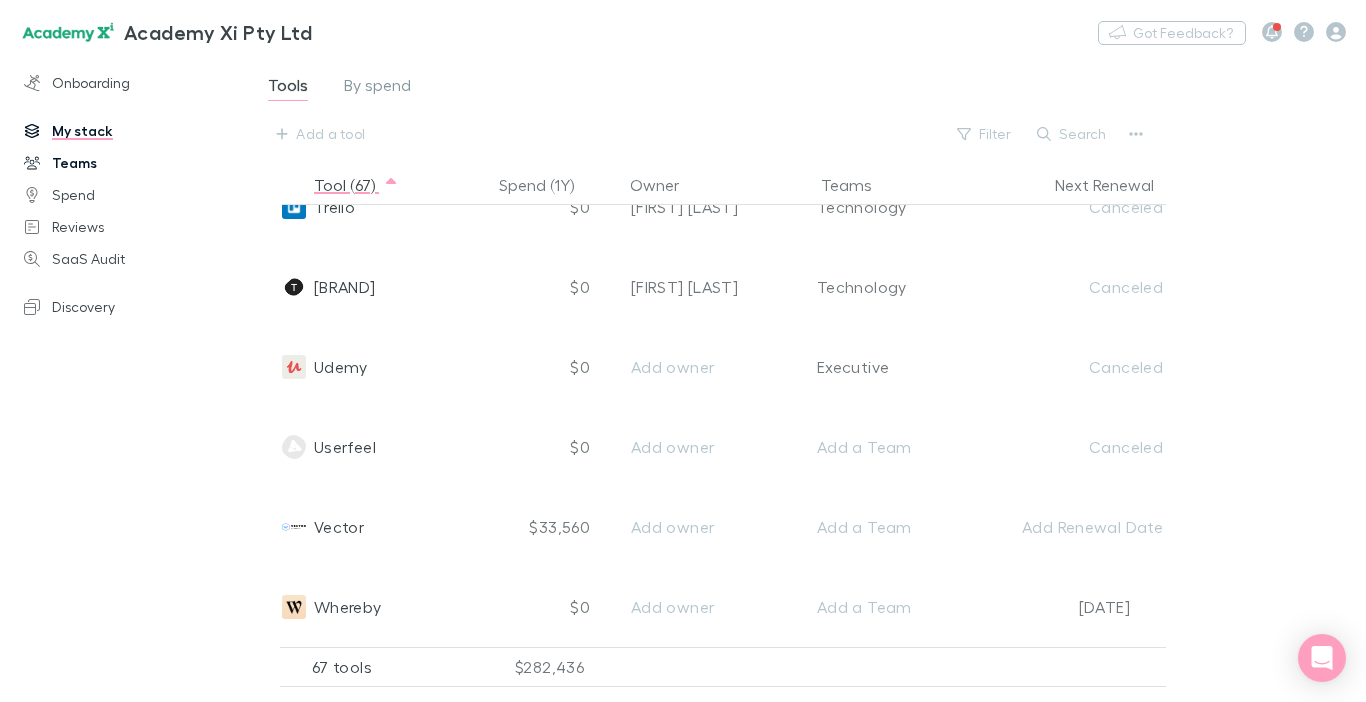 click on "Teams" at bounding box center [130, 163] 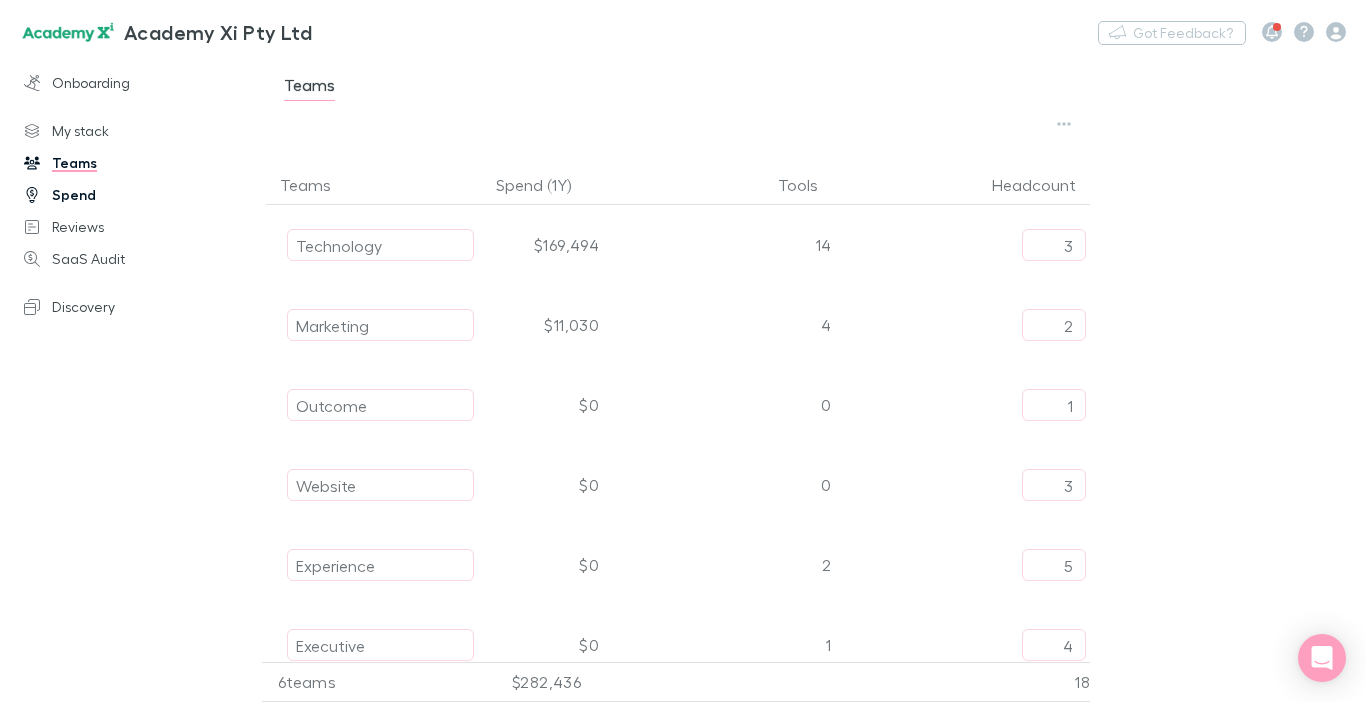 click on "Spend" at bounding box center (130, 195) 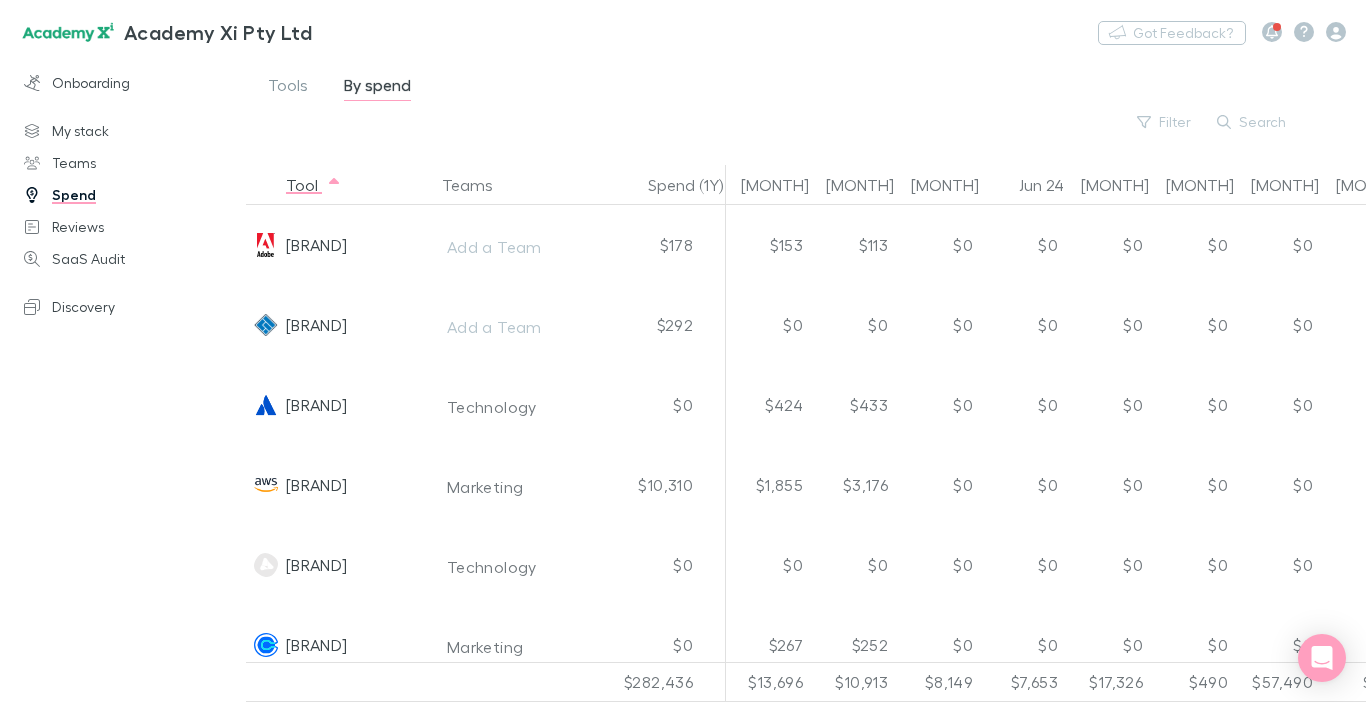 scroll, scrollTop: 0, scrollLeft: 973, axis: horizontal 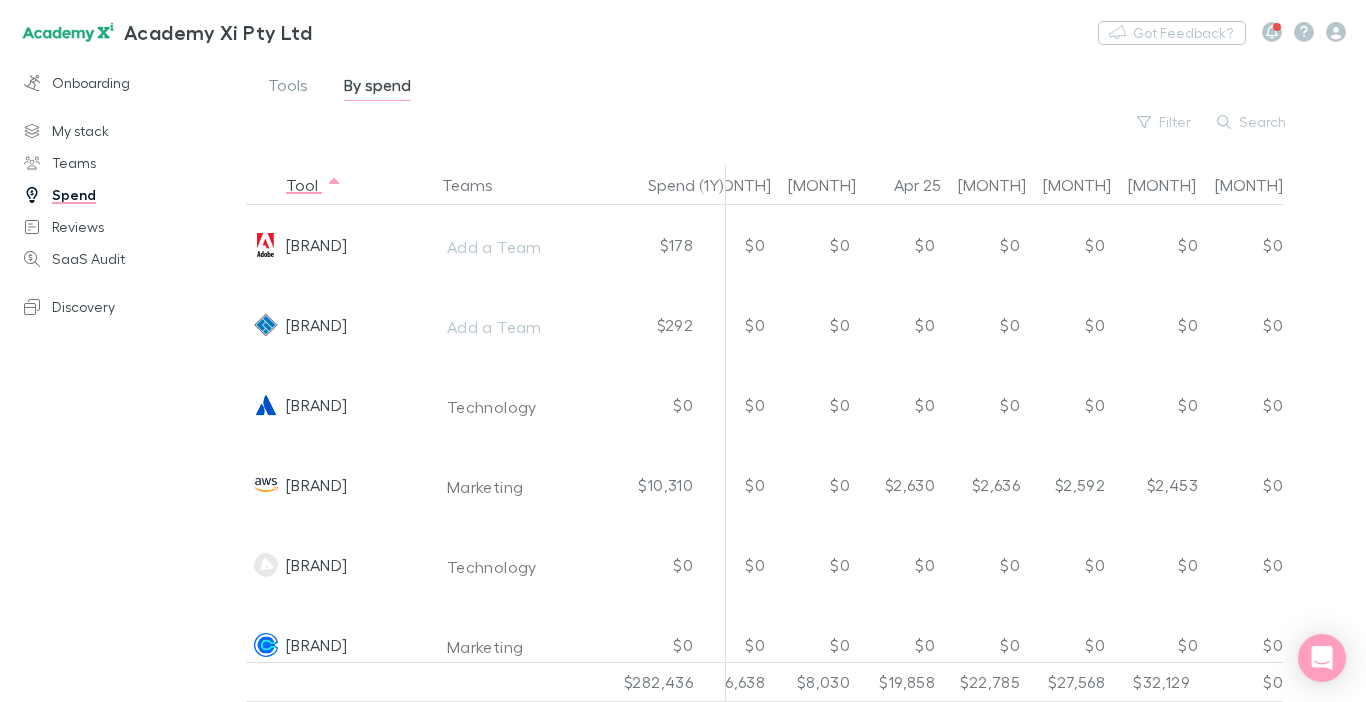 click on "Tool   Teams   Spend (1Y)   Mar 24   Apr 24   May 24   Jun 24   Jul 24   Aug 24   Sep 24   Oct 24   Nov 24   Dec 24   Jan 25   Feb 25   Mar 25   Apr 25   May 25   Jun 25   Jul 25   Aug 25   Adobe Add a Team $178 $153 $113 $0 $0 $0 $0 $0 $0 $138 $40 $0 $0 $0 $0 $0 $0 $0 $0 ASIC Add a Team $292 $0 $0 $0 $0 $0 $0 $0 $0 $0 $292 $0 $0 $0 $0 $0 $0 $0 $0 Atlassian Technology $0 $424 $433 $0 $0 $0 $0 $0 $0 $0 $0 $0 $0 $0 $0 $0 $0 $0 $0 AWS Marketing $10,310 $1,855 $3,176 $0 $0 $0 $0 $0 $0 $0 $0 $0 $0 $0 $2,630 $2,636 $2,592 $2,453 $0 Bluehost Technology $0 $0 $0 $0 $0 $0 $0 $0 $0 $0 $0 $0 $0 $0 $0 $0 $0 $0 $0 Calendly Marketing $0 $267 $252 $0 $0 $0 $0 $0 $0 $0 $0 $0 $0 $0 $0 $0 $0 $0 $0 Canva Marketing $0 $0 $0 $0 $0 $0 $0 $0 $0 $0 $0 $0 $0 $0 $0 $0 $0 $0 $0 CareerOne Add a Team $0 $0 $0 $0 $0 $0 $0 $0 $0 $0 $0 $0 $0 $0 $0 $0 $0 $0 $0 Cargo Add a Team $0 $0 $0 $0 $0 $0 $0 $0 $0 $0 $0 $0 $0 $0 $0 $0 $0 $0 $0 ChatGPT Technology $0 $150 $150 $0 $0 $0 $0 $0 $0 $0 $0 $0 $0 $0 $0 $0 $0 $0 $0 Citrix Add a Team $0 $423 $428" at bounding box center [806, 433] 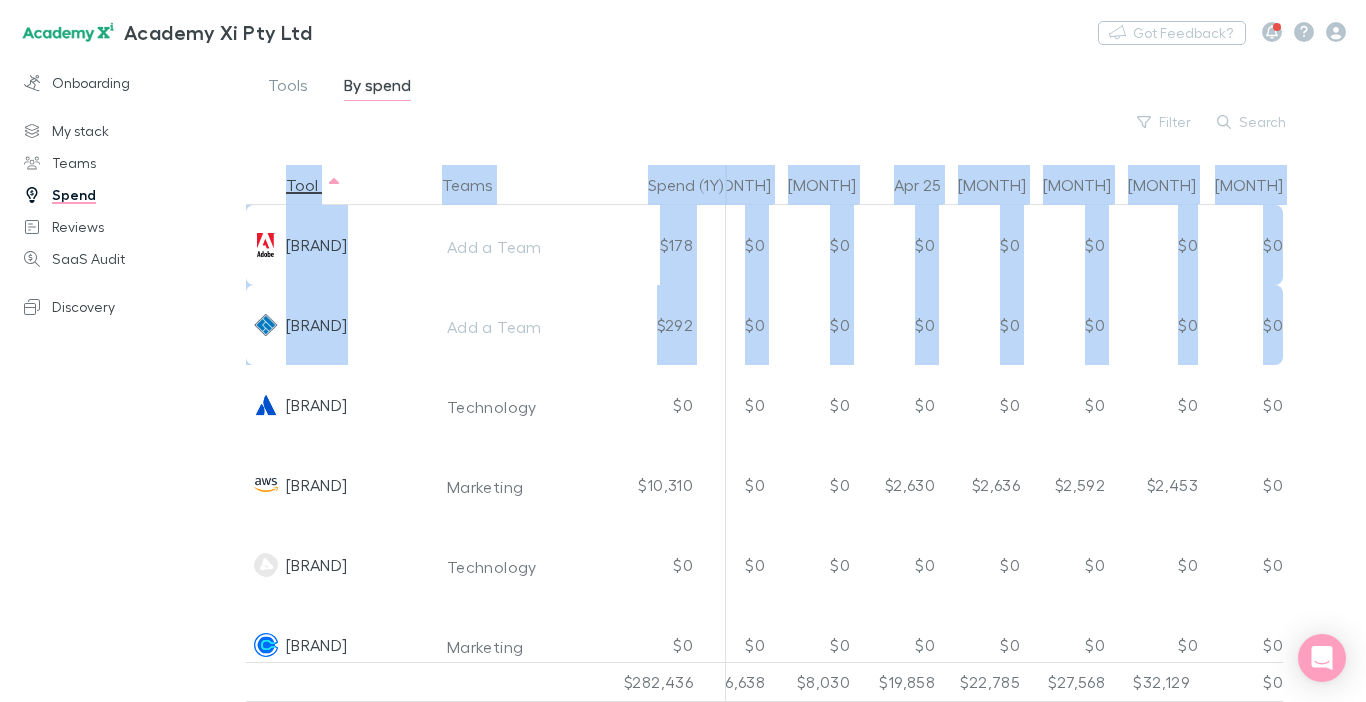 drag, startPoint x: 1365, startPoint y: 153, endPoint x: 1365, endPoint y: 302, distance: 149 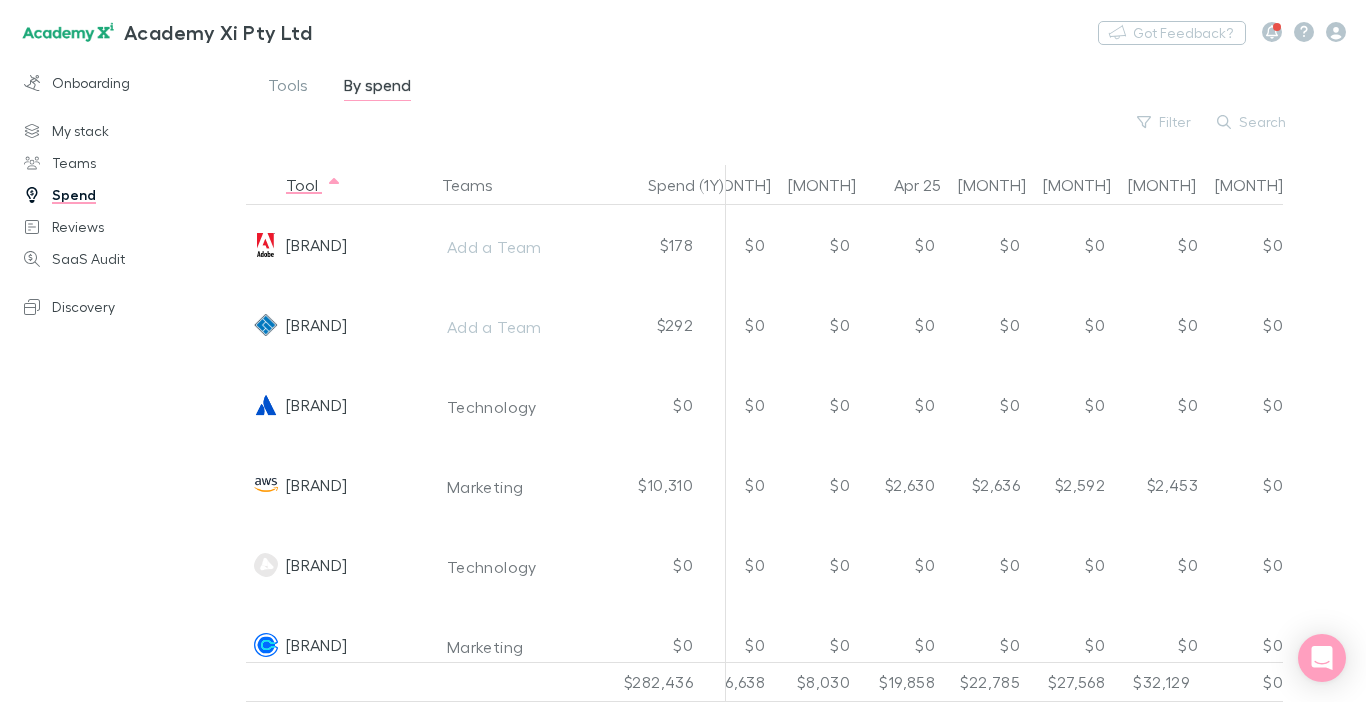 click on "[COMPANY] [PRODUCT] Nothing Got Feedback?" at bounding box center [683, 32] 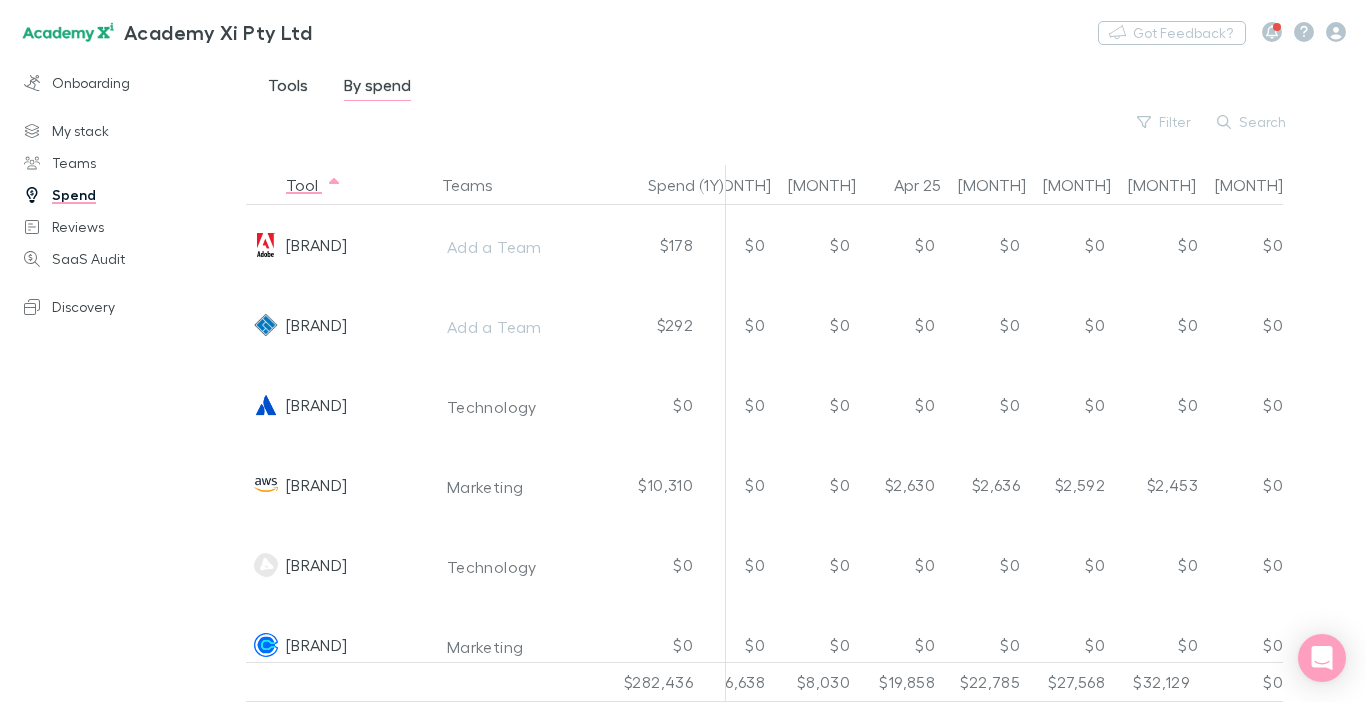 click on "Tools" at bounding box center (288, 88) 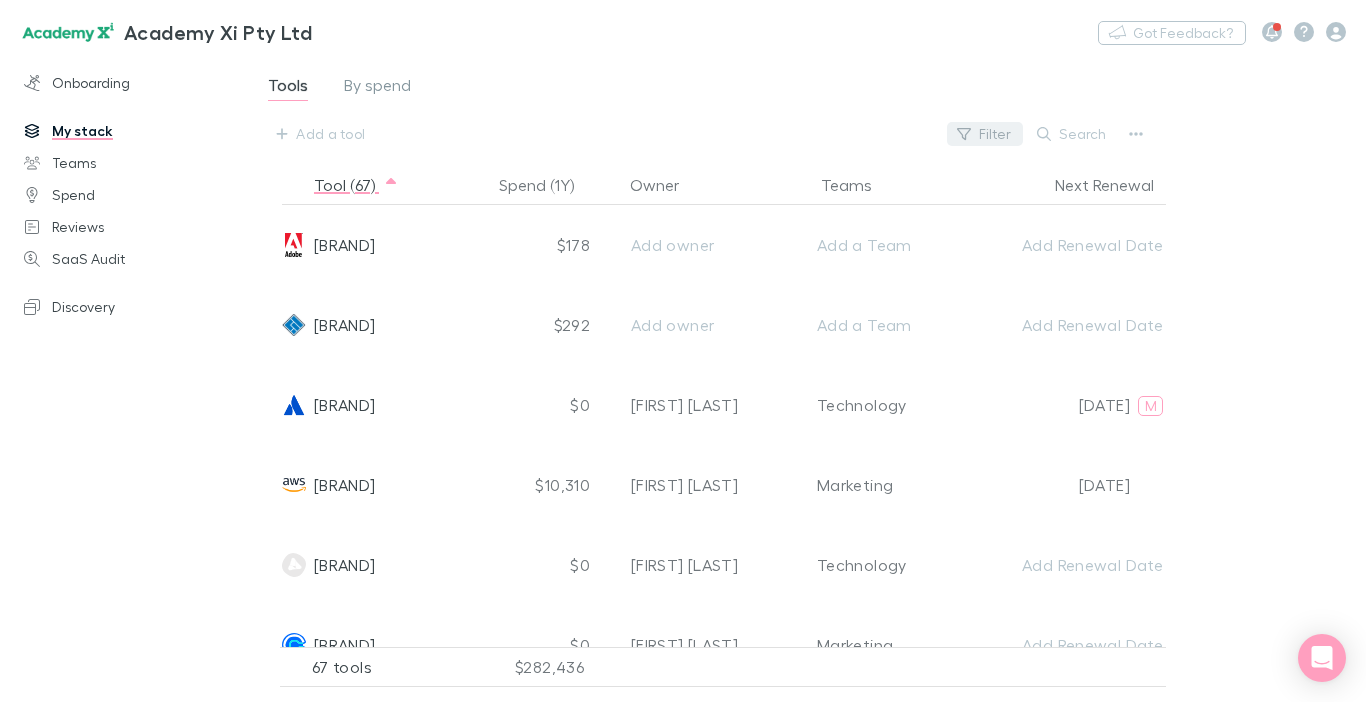 click on "Filter" at bounding box center [985, 134] 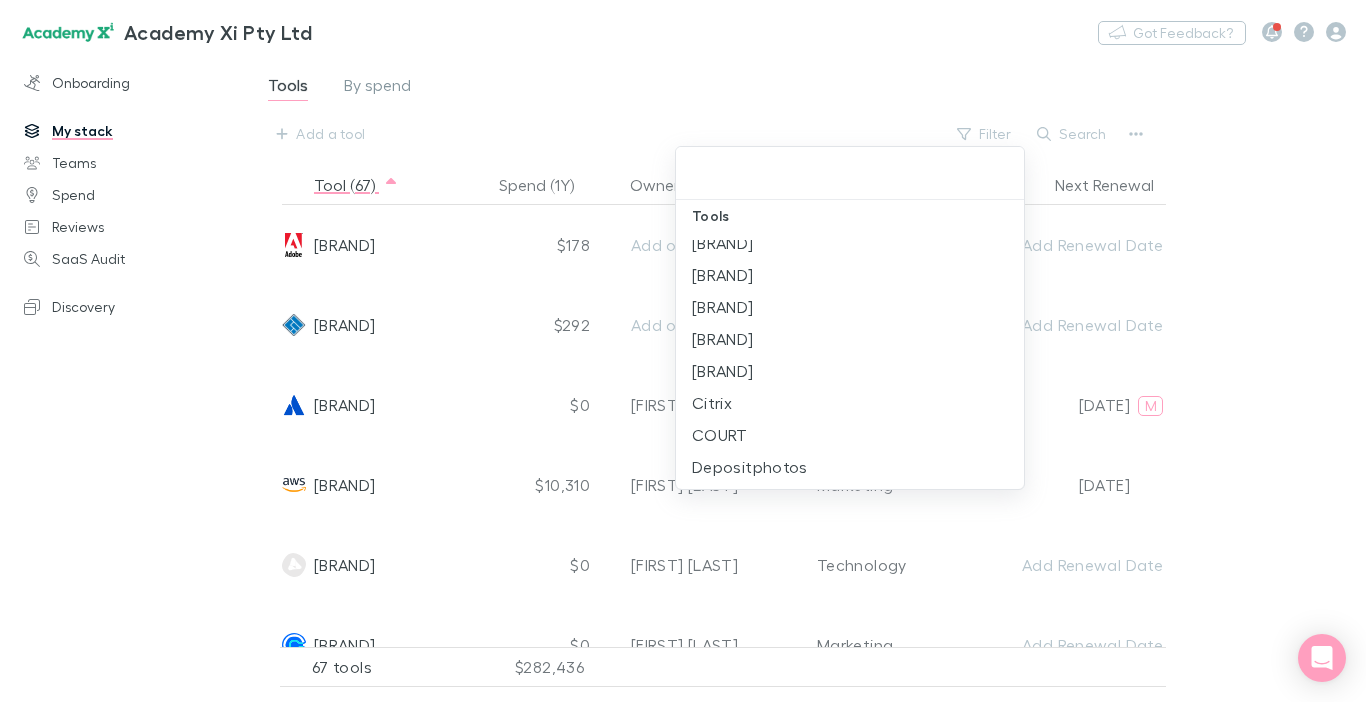 scroll, scrollTop: 0, scrollLeft: 0, axis: both 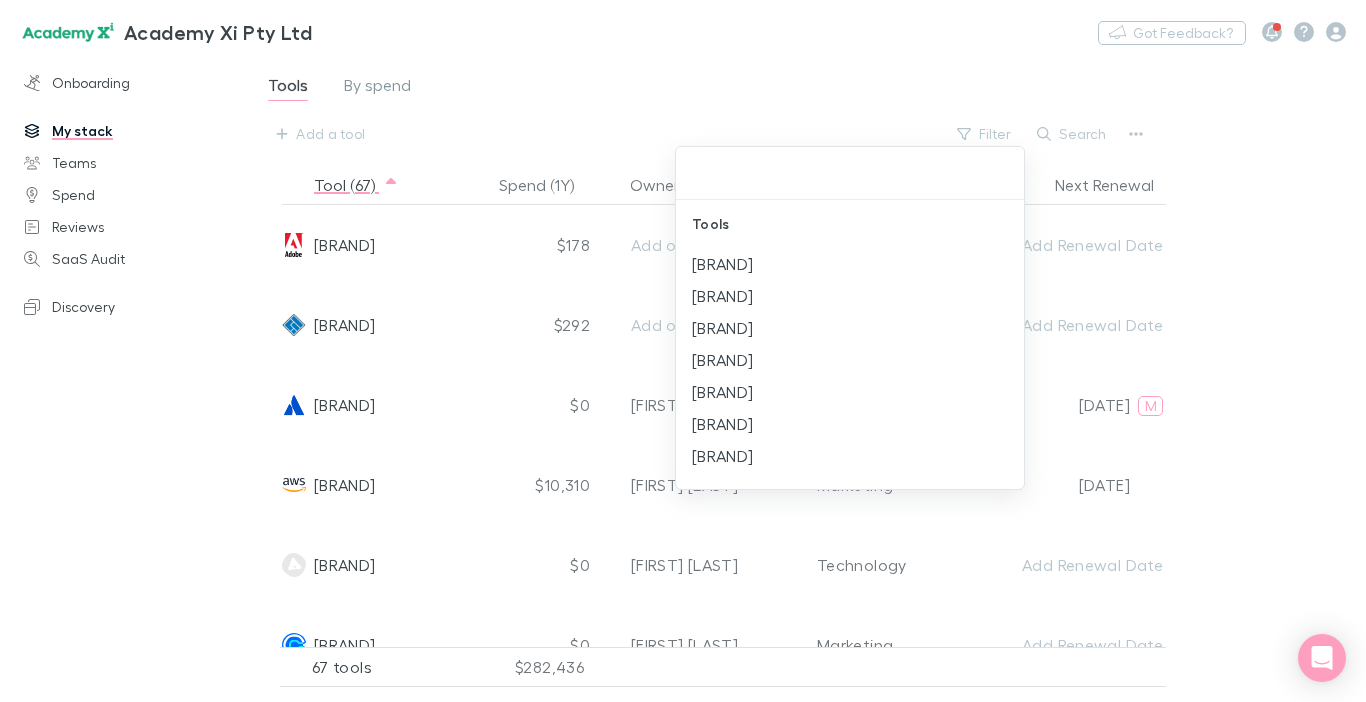 click at bounding box center [683, 351] 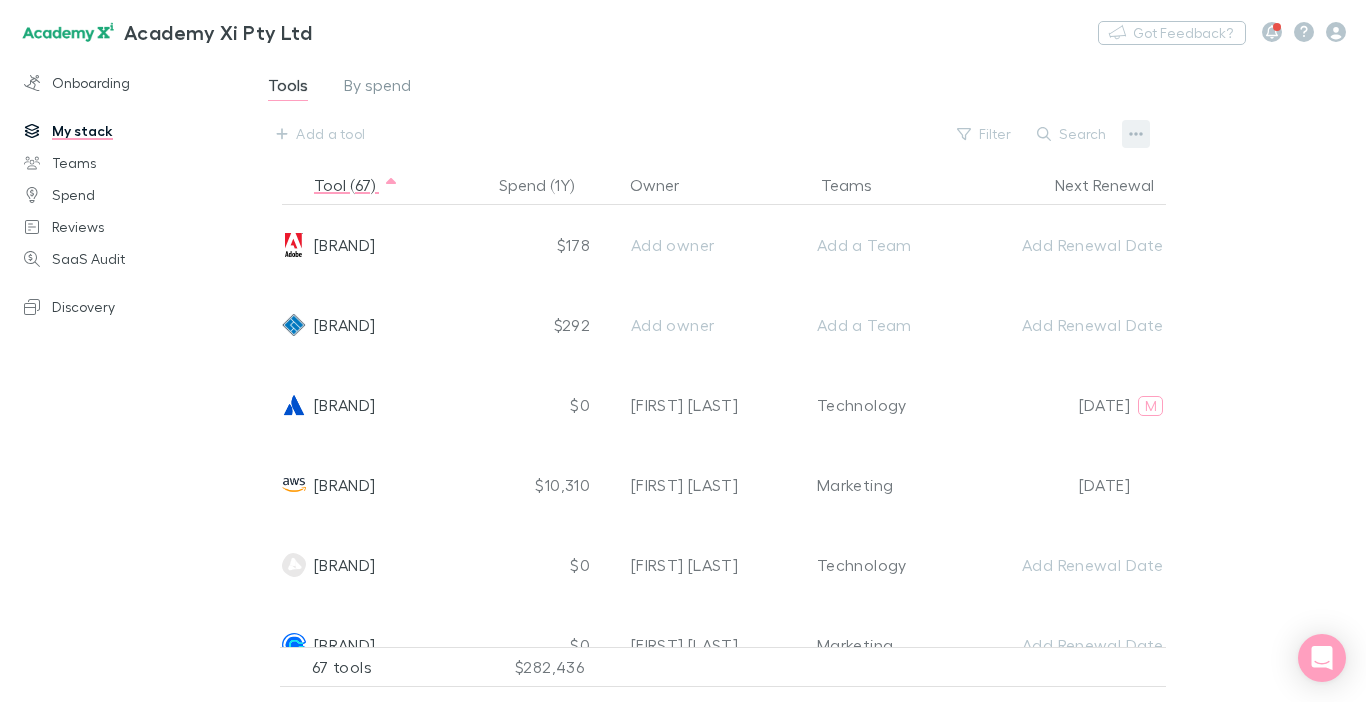 click at bounding box center [1136, 134] 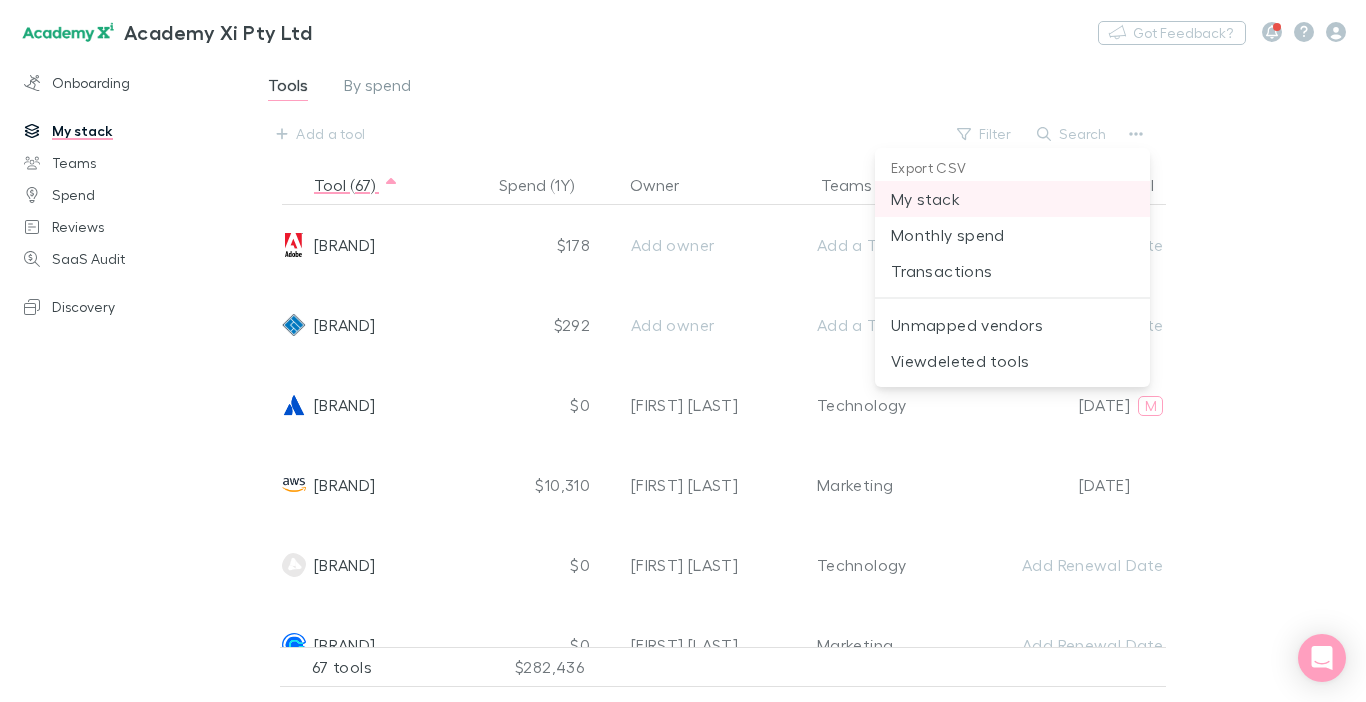 click on "My stack" at bounding box center [1012, 199] 